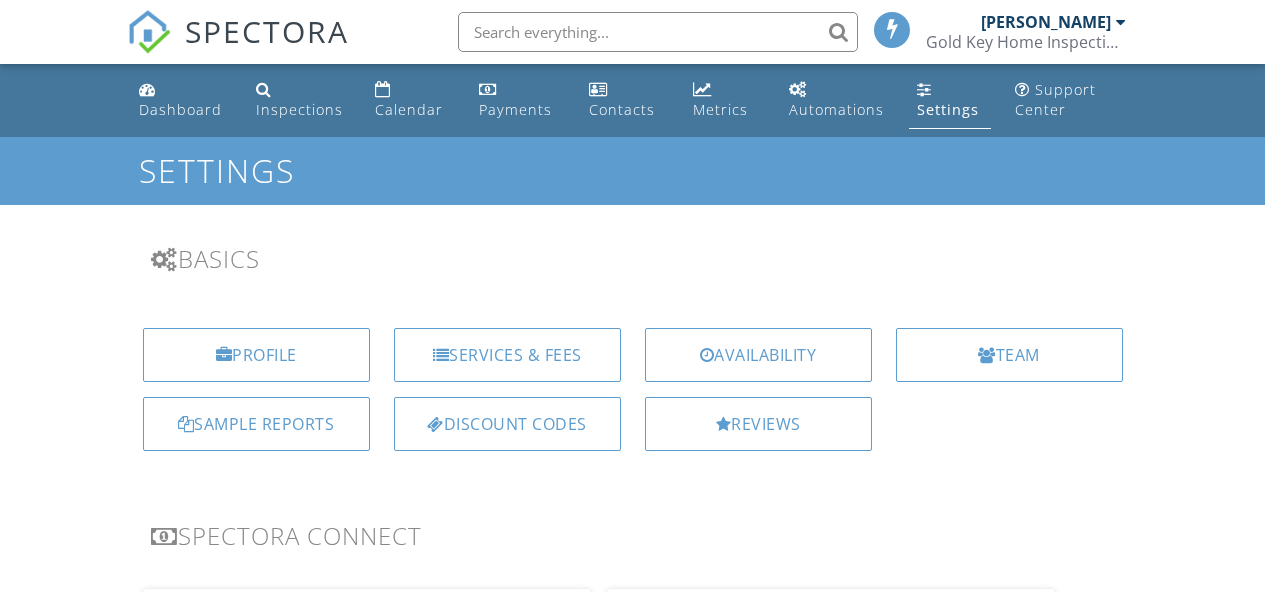 scroll, scrollTop: 0, scrollLeft: 0, axis: both 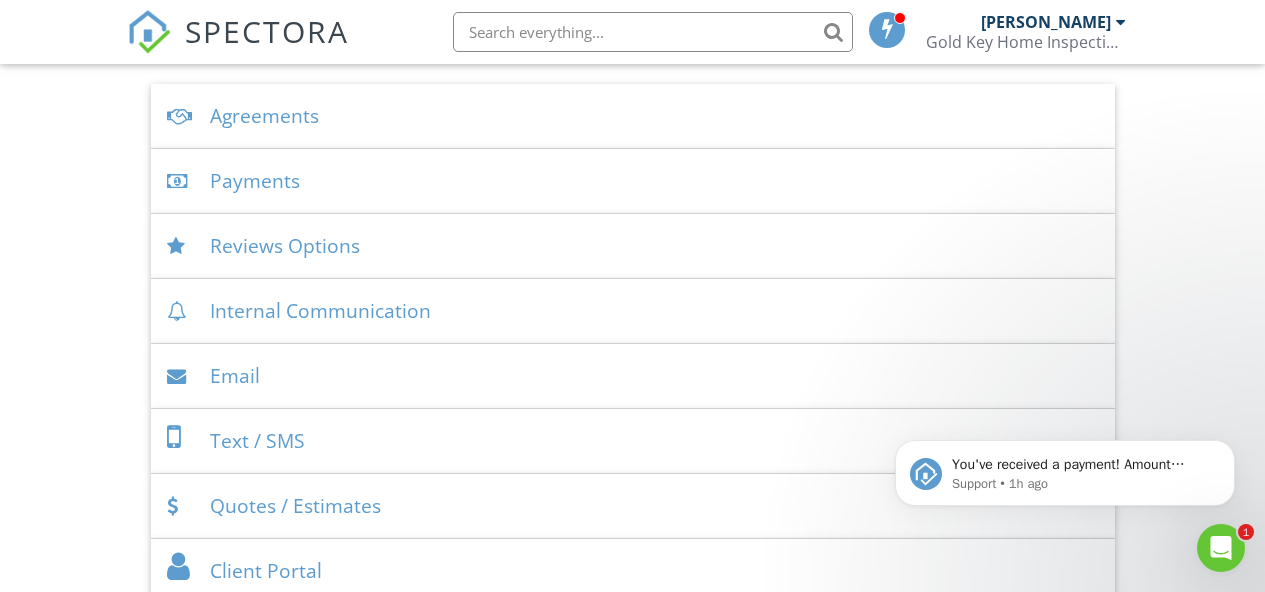 click on "Payments" at bounding box center [633, 181] 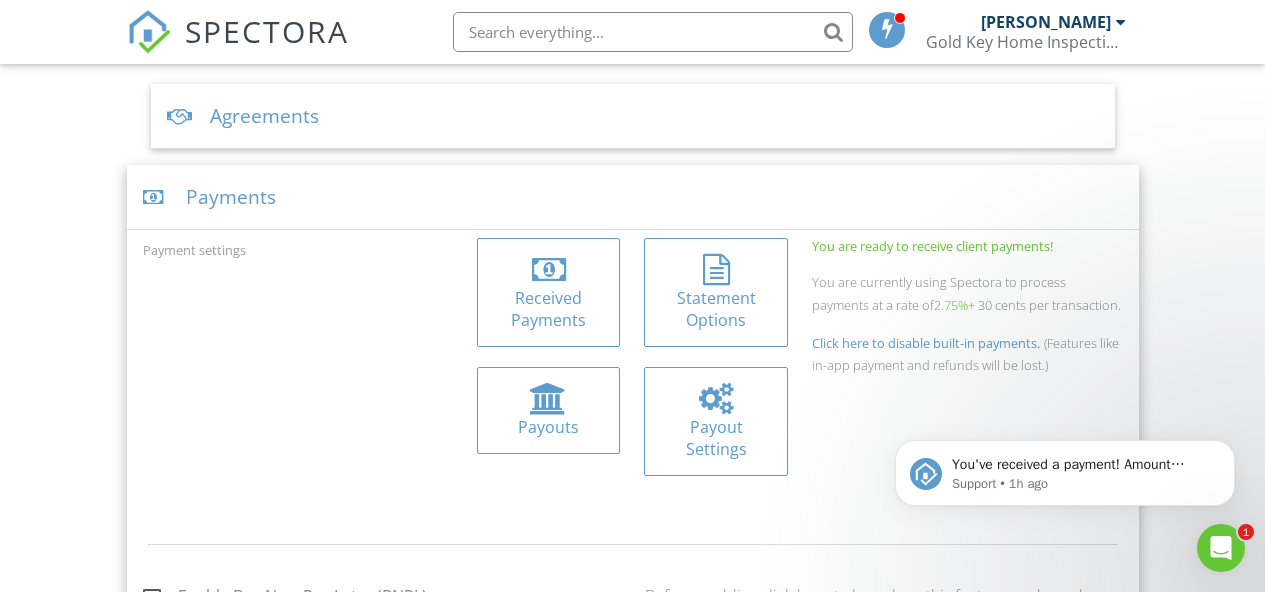 click at bounding box center [716, 399] 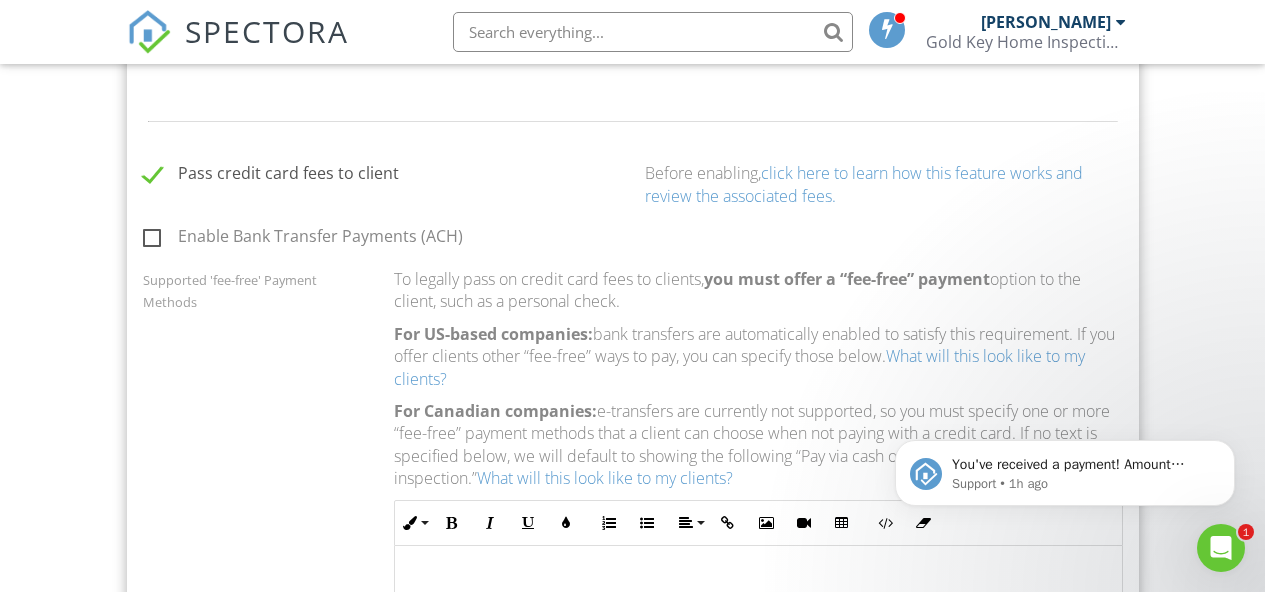 scroll, scrollTop: 1309, scrollLeft: 0, axis: vertical 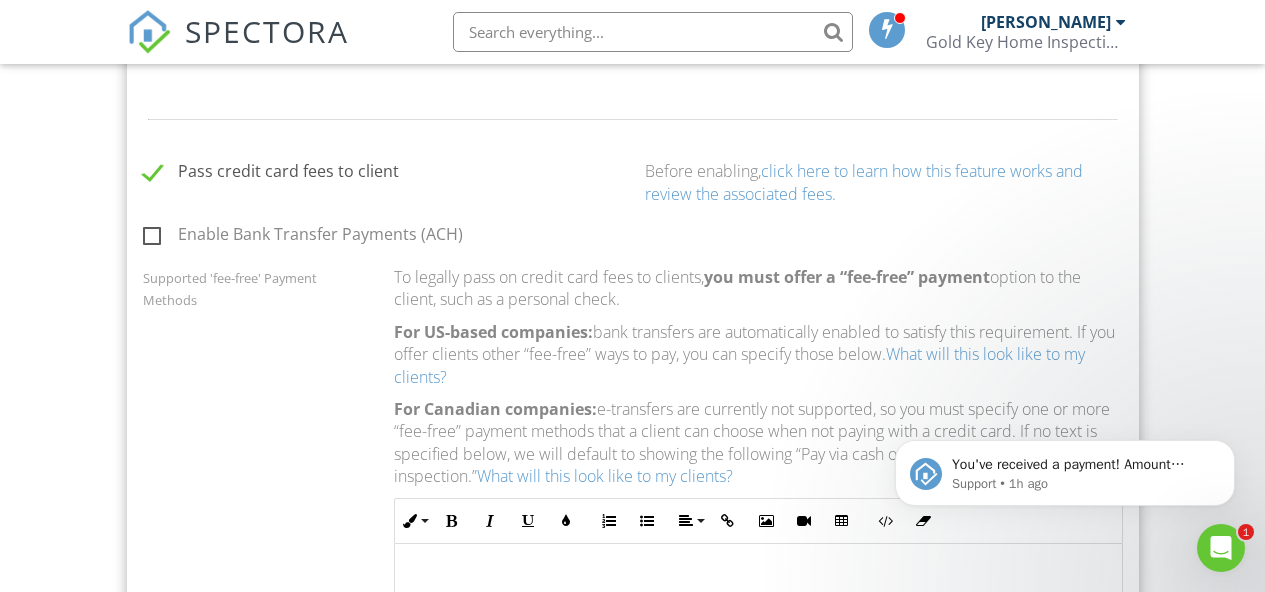 click on "Enable Bank Transfer Payments (ACH)" at bounding box center [303, 237] 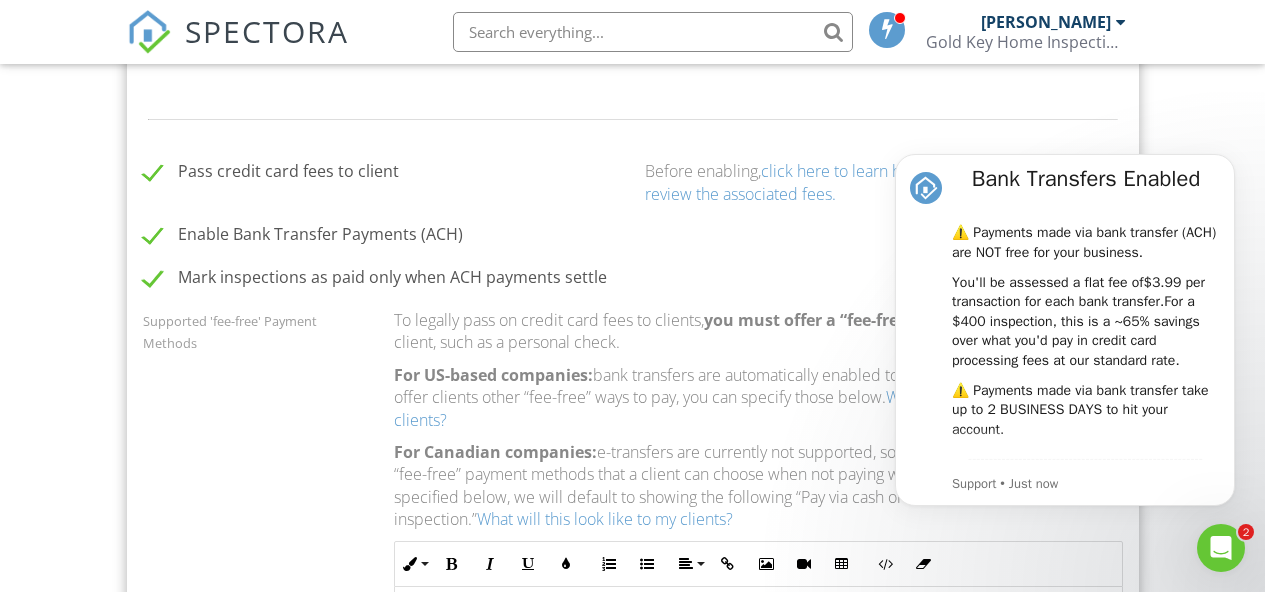 click on "Enable Bank Transfer Payments (ACH)" at bounding box center (303, 237) 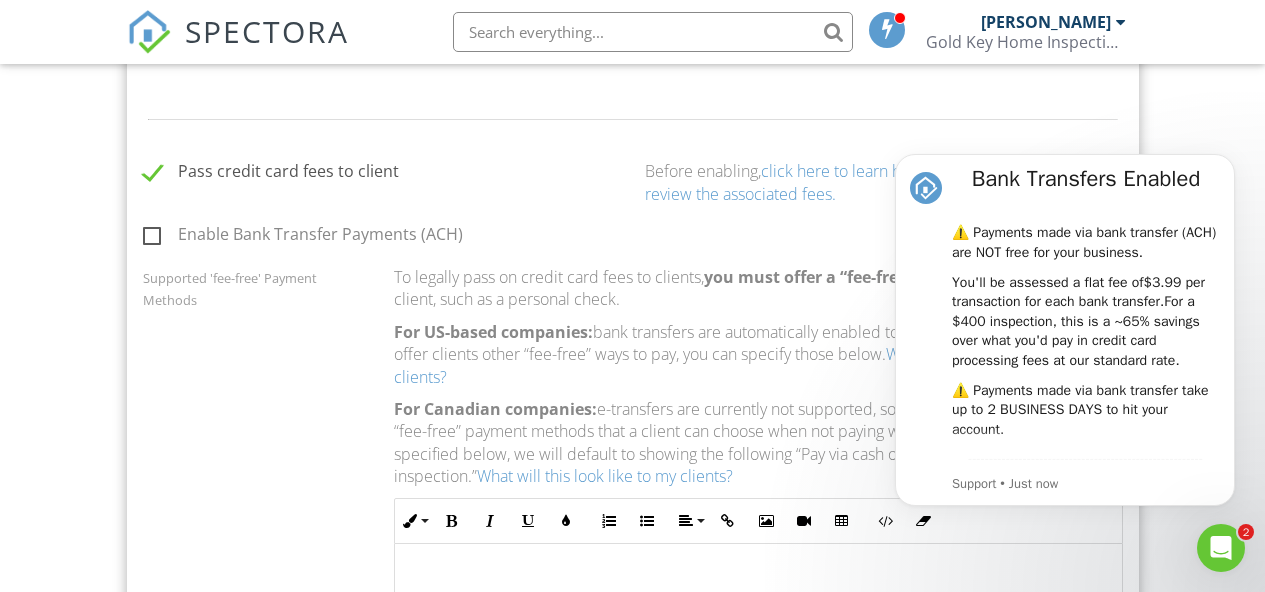 click on "Enable Bank Transfer Payments (ACH)
Mark inspections as paid only when ACH payments settle
Supported 'fee-free' Payment Methods
To legally pass on credit card fees to clients,
you must offer a “fee-free” payment
option to the client, such as a personal check.
For US-based companies:
bank transfers are automatically enabled to satisfy this requirement. If you offer clients other “fee-free” ways to pay, you can specify those below.
What will this look like to my clients?
For Canadian companies:
e-transfers are currently not supported, so you must specify one or more “fee-free” payment methods that a client can choose when not paying with a credit card.  If no text is specified below, we will default to showing the following “Pay via cash or check at the time of inspection.”
What will this look like to my clients?
Inline Style XLarge Large Normal Small Light Small/Light Bold Italic Underline Colors Ordered List Unordered List Align Align Left" at bounding box center [633, 483] 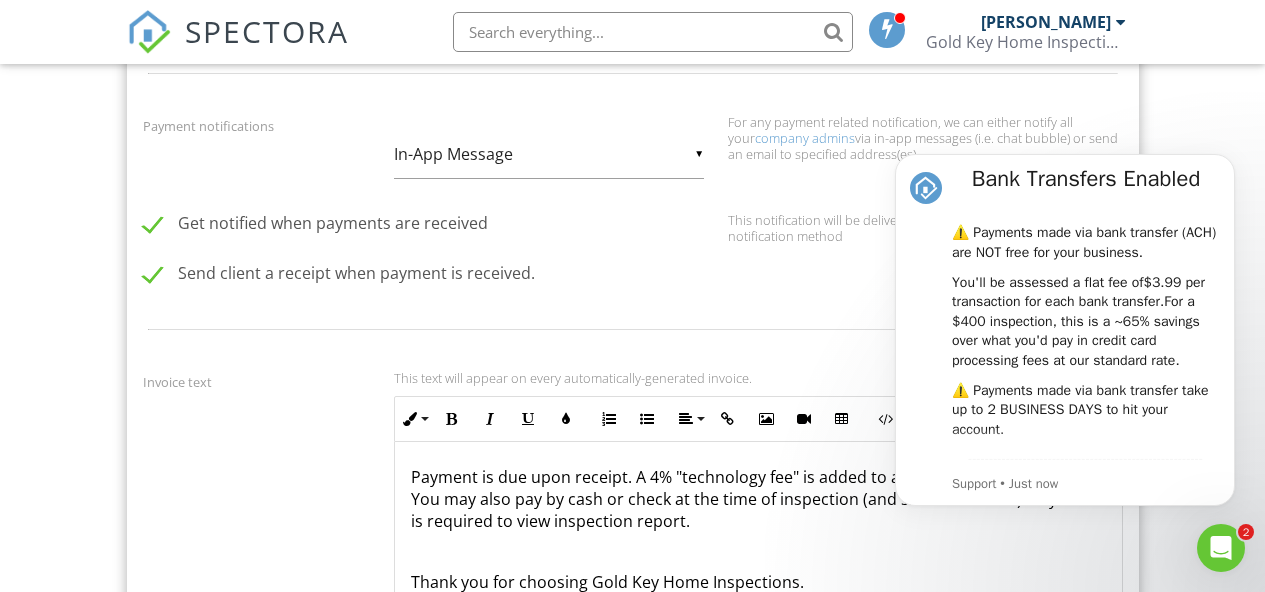 scroll, scrollTop: 2347, scrollLeft: 0, axis: vertical 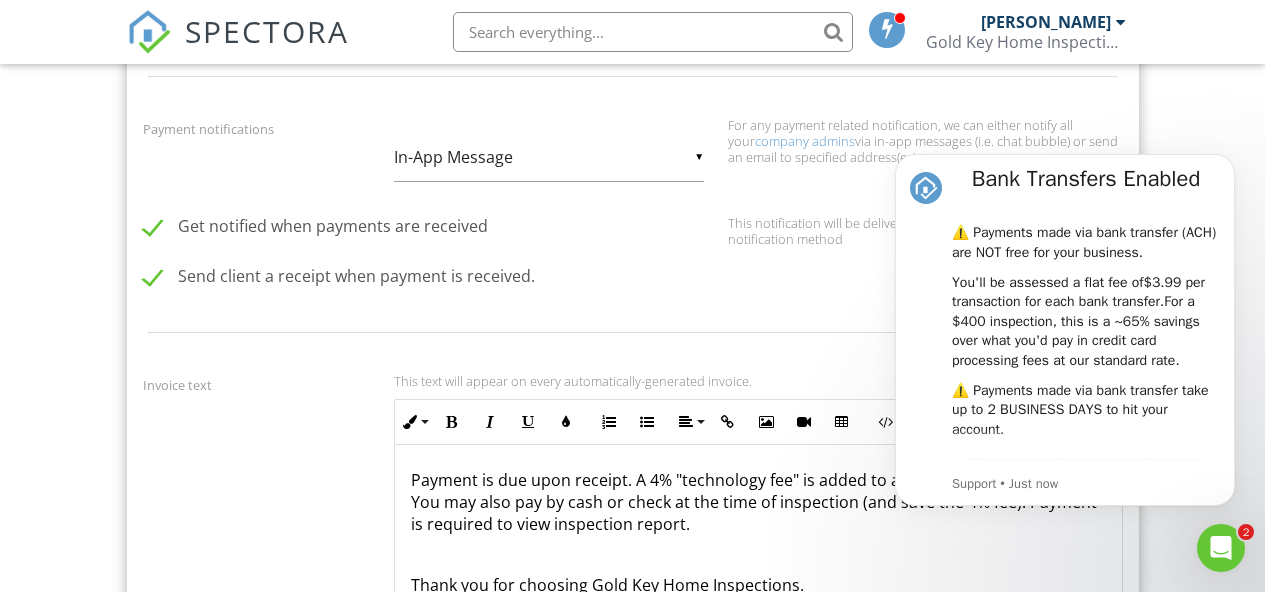 click 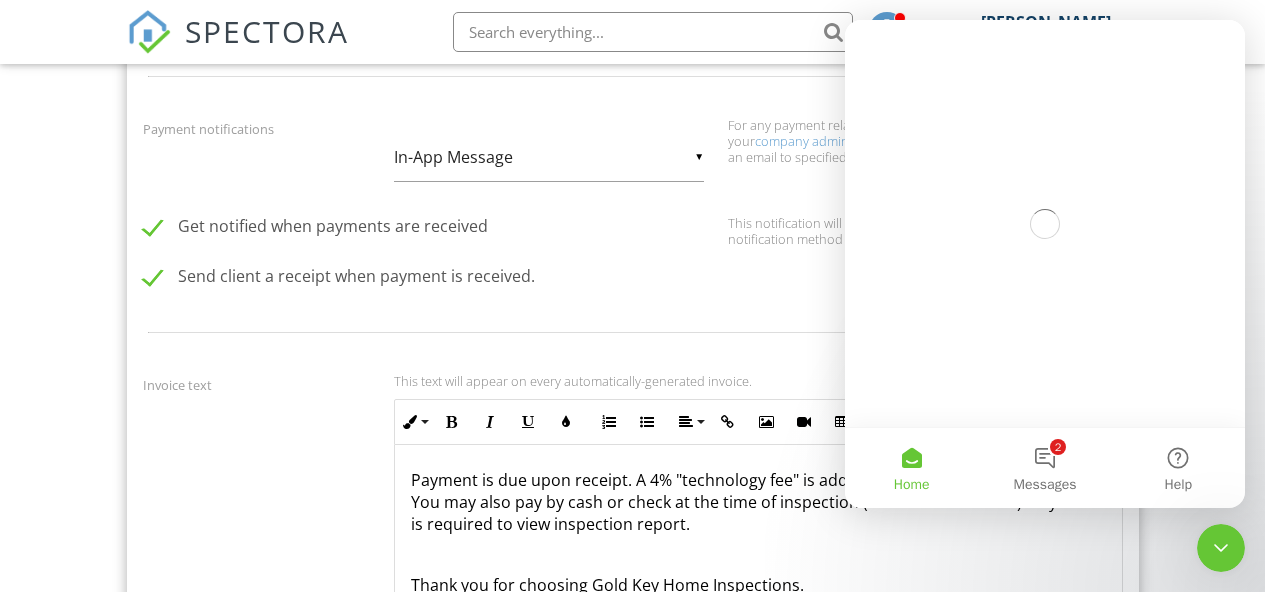 scroll, scrollTop: 0, scrollLeft: 0, axis: both 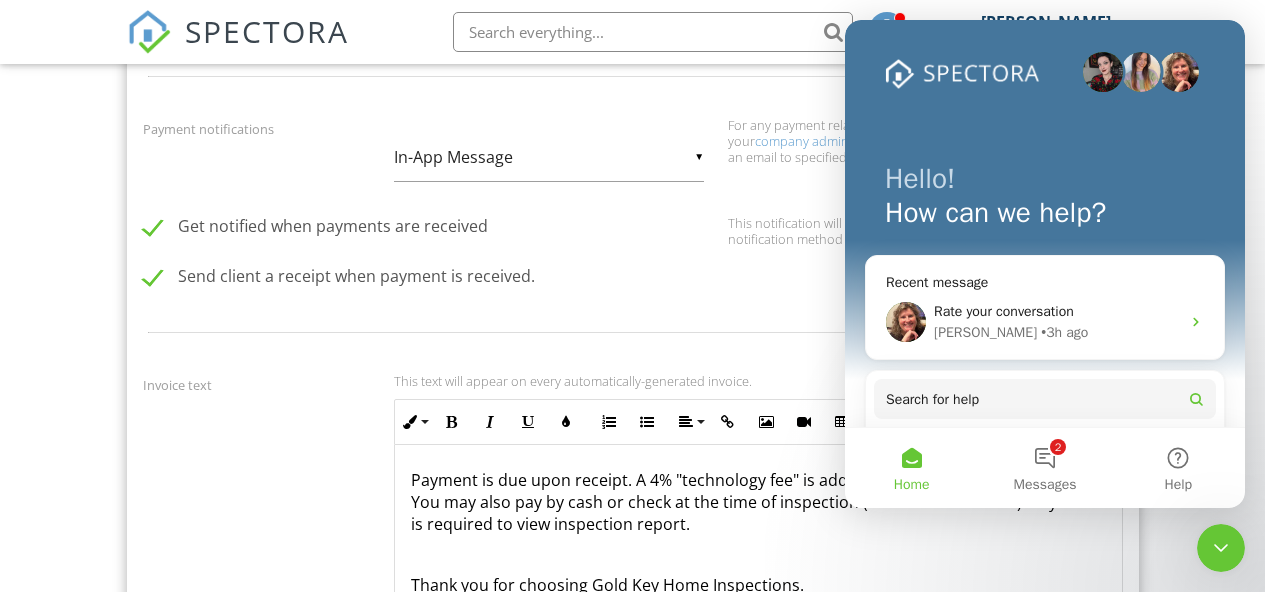 click 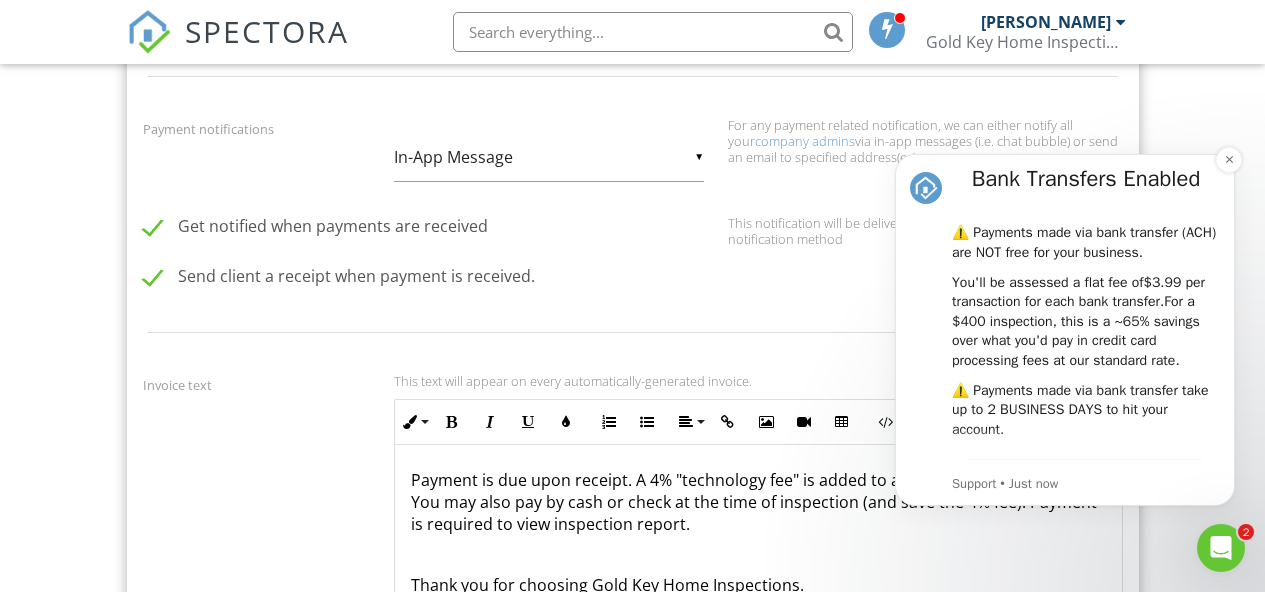 scroll, scrollTop: 0, scrollLeft: 0, axis: both 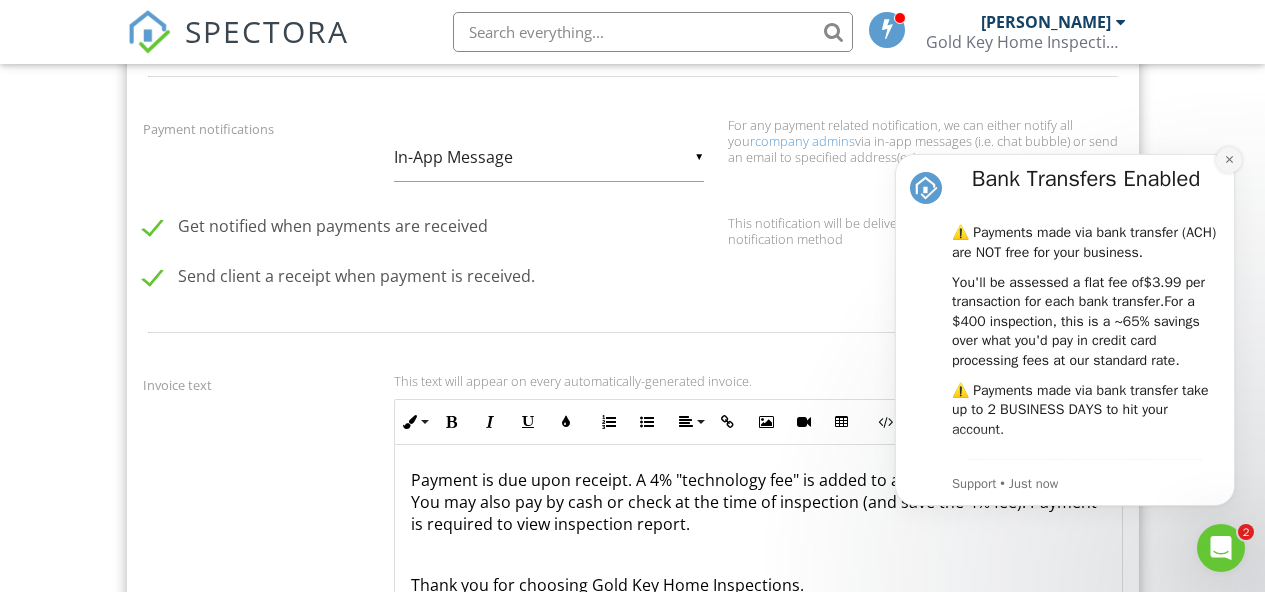 click 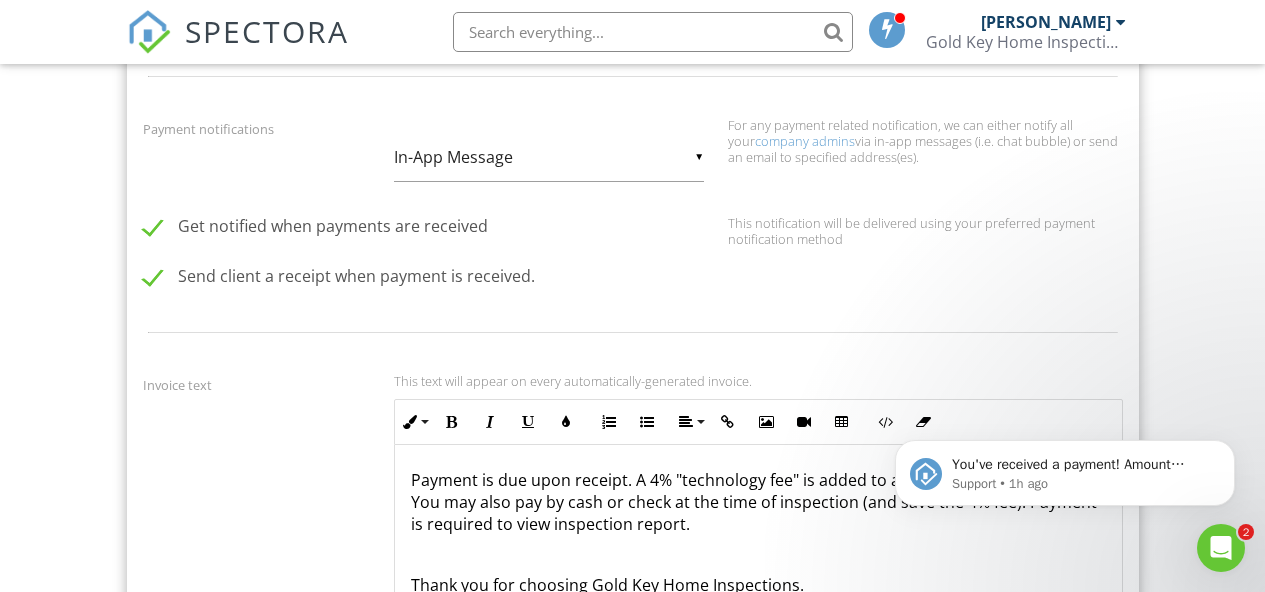 click on "You've received a payment!  Amount  $500.00  Fee  $0.00  Net  $500.00  Transaction #  pi_3Rj7ieK7snlDGpRF0HexZ8qY  Inspection  [STREET_ADDRESS] Payouts to your bank or debit card occur on a daily basis. Each payment usually takes two business days to process. You can view your pending payout amount here. If you have any questions reach out on our chat bubble at [DOMAIN_NAME]. Support • 1h ago" at bounding box center [1065, 381] 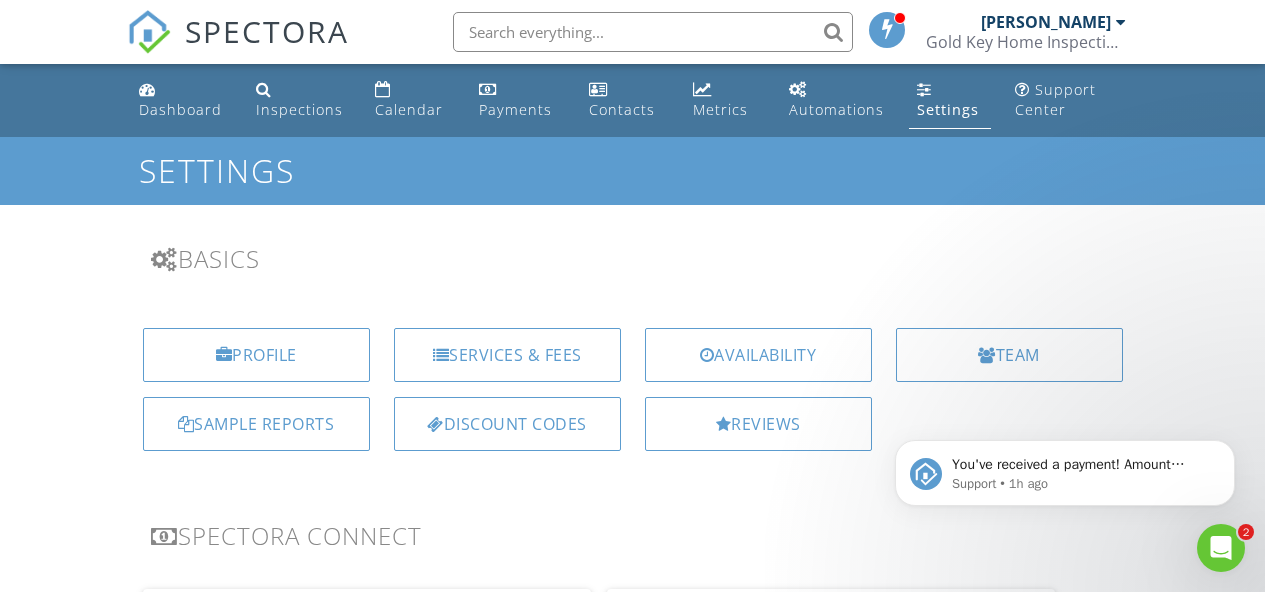 scroll, scrollTop: 0, scrollLeft: 0, axis: both 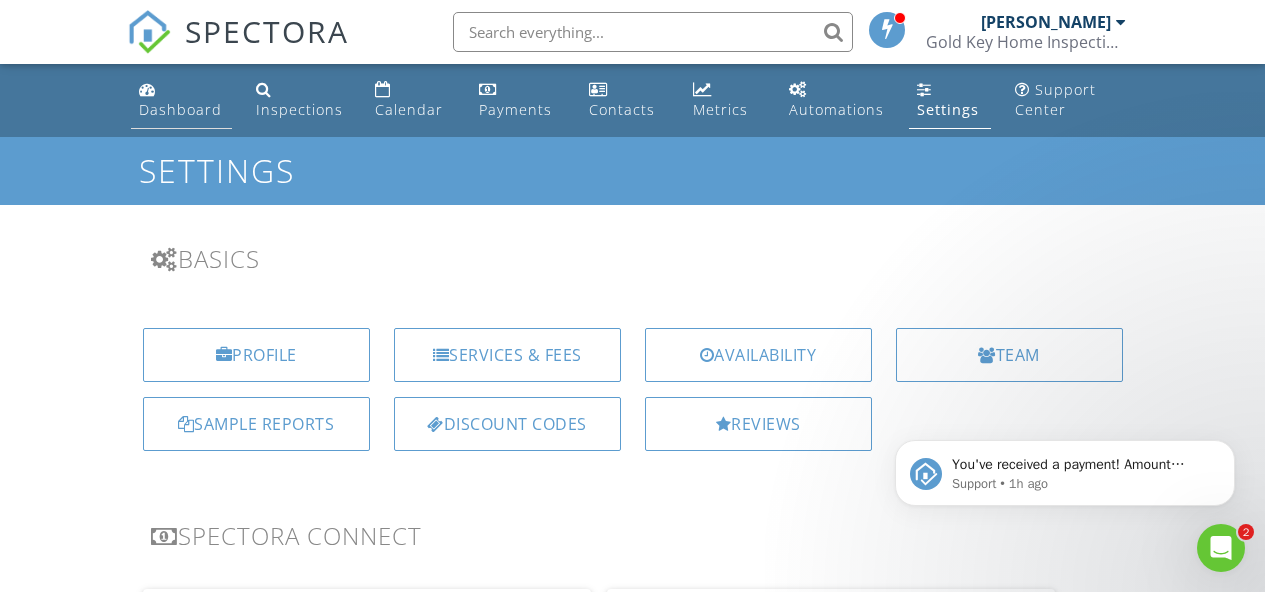 click on "Dashboard" at bounding box center [181, 100] 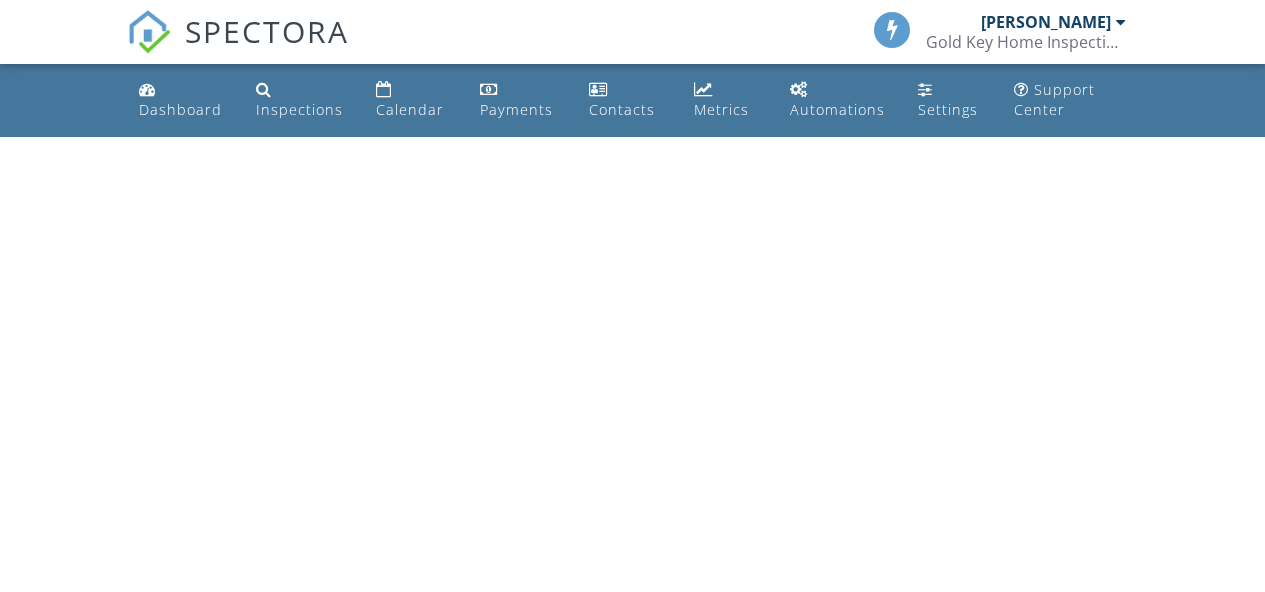 scroll, scrollTop: 0, scrollLeft: 0, axis: both 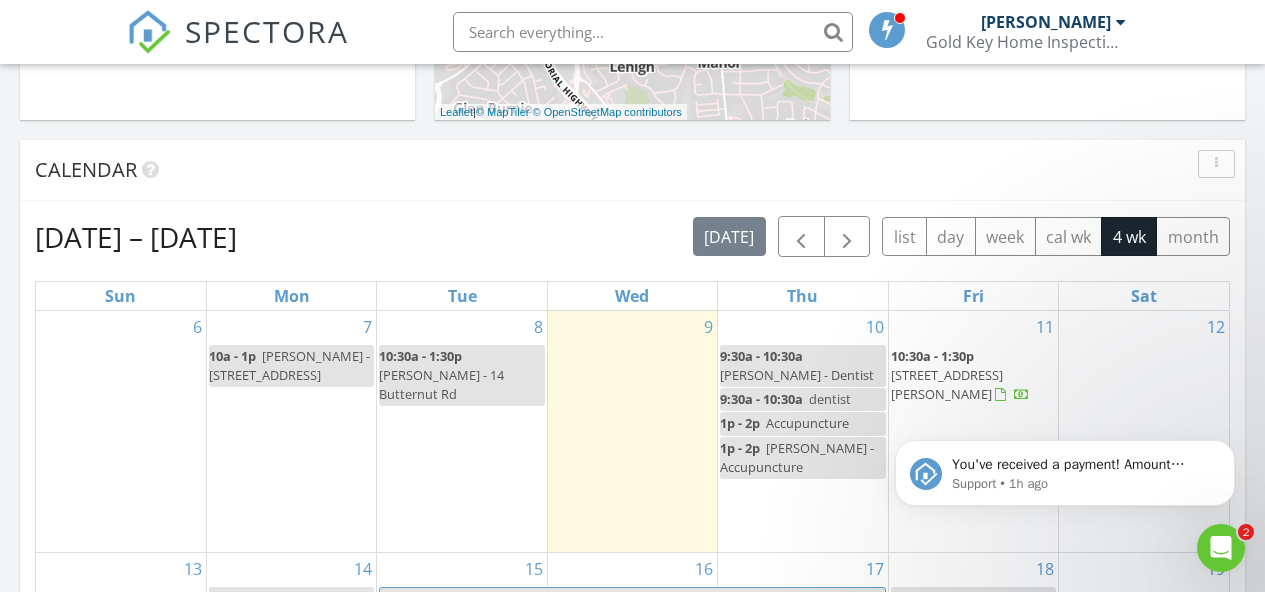 click 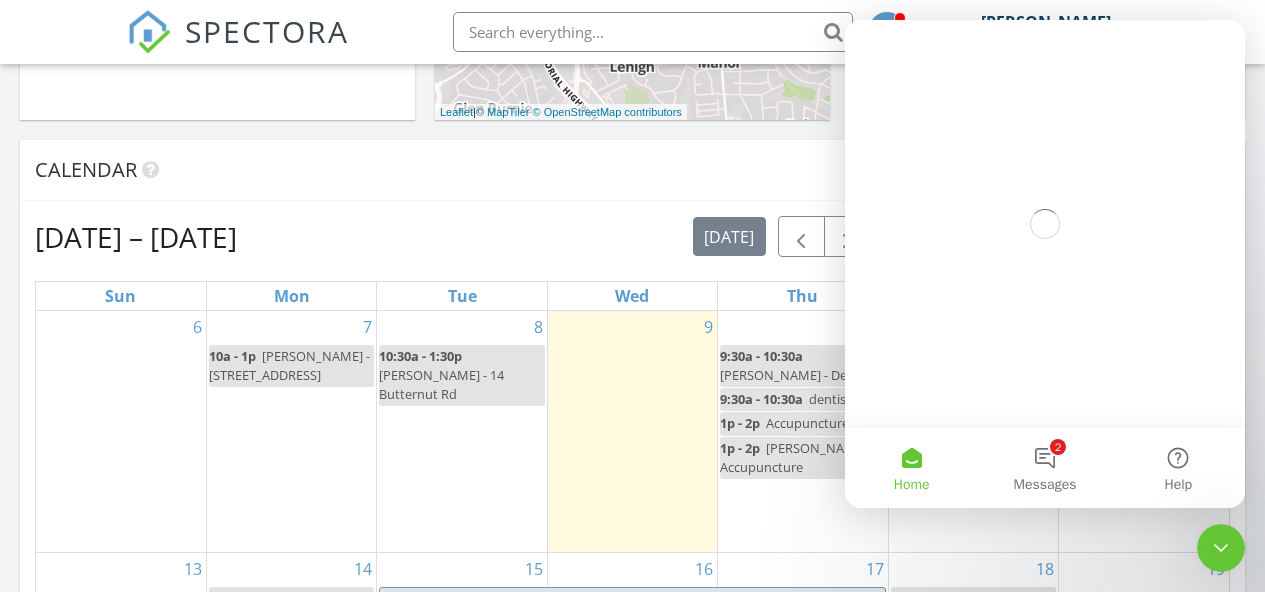 scroll, scrollTop: 0, scrollLeft: 0, axis: both 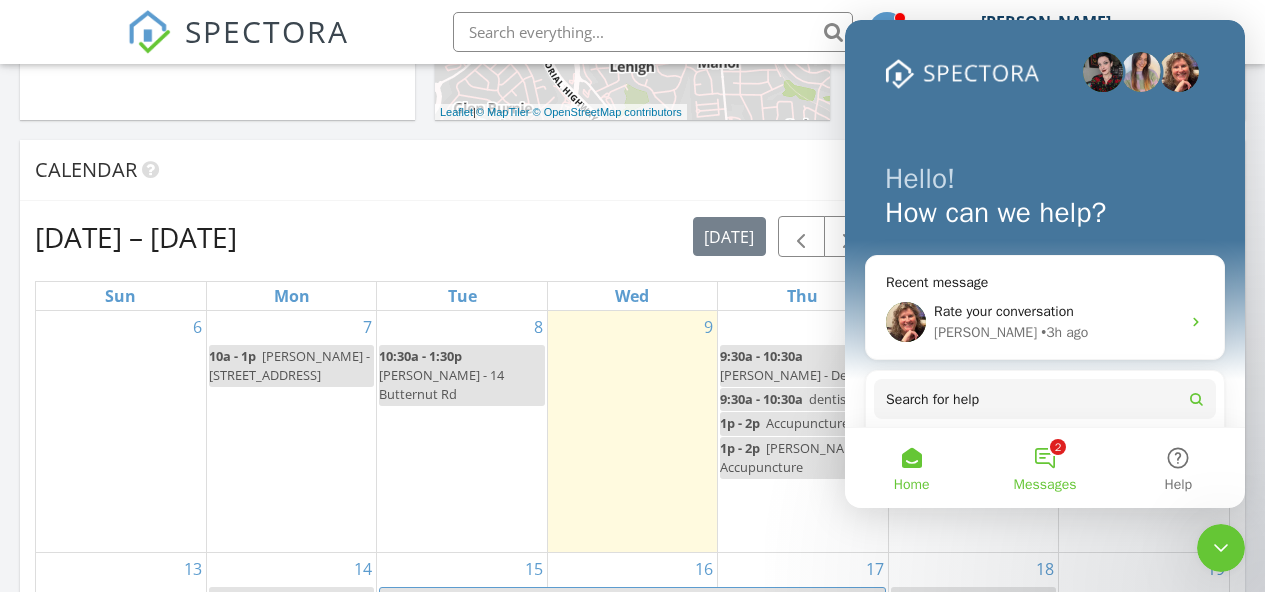 click on "2 Messages" at bounding box center [1044, 468] 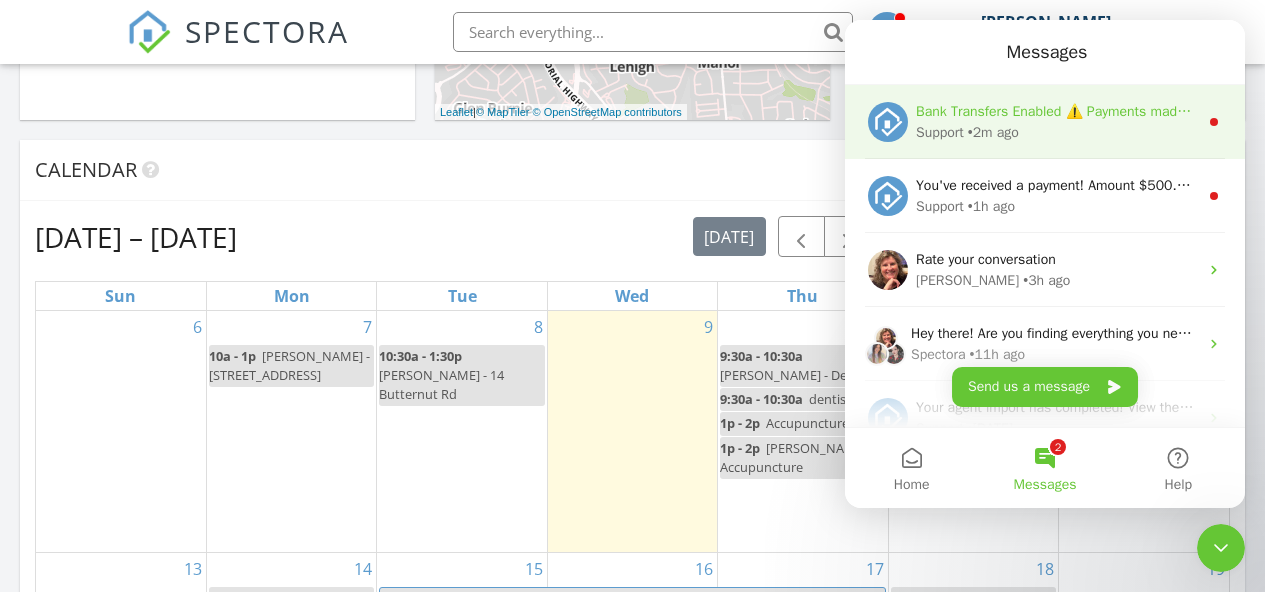 click on "Bank Transfers Enabled  ⚠️ Payments made via bank transfer (ACH) are NOT free for your business. You'll be assessed a flat fee of $3.99 per transaction for each bank transfer. For a $400 inspection, this is a ~65% savings over what you'd pay in credit card processing fees at our standard rate.   ⚠️ Payments made via bank transfer take up to 2 BUSINESS DAYS to hit your account. -------------------------------------------------------- 📚 Recommended Reading Frequently asked questions, Accepting payments via bank transfer (ACH)" at bounding box center [2520, 111] 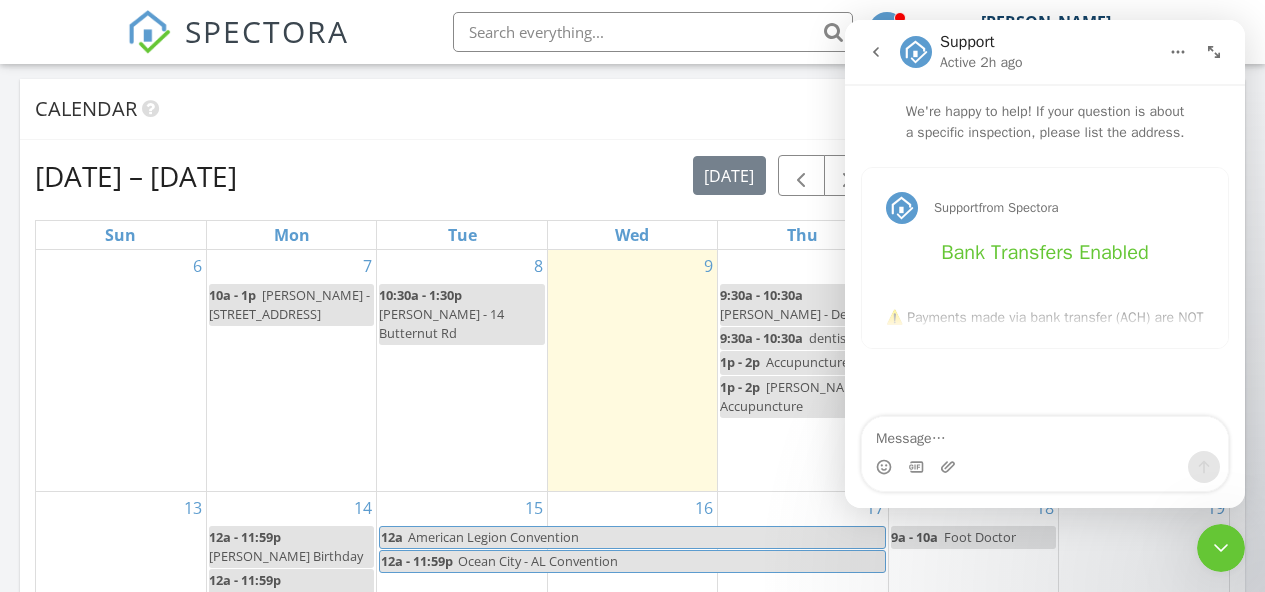 scroll, scrollTop: 860, scrollLeft: 0, axis: vertical 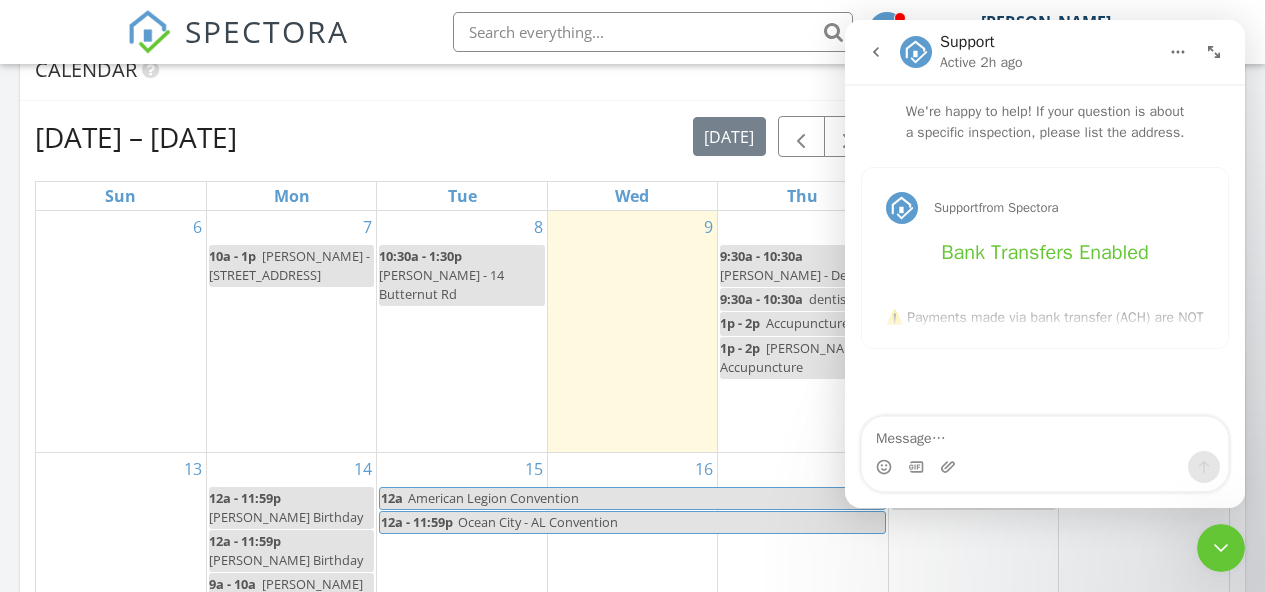 click 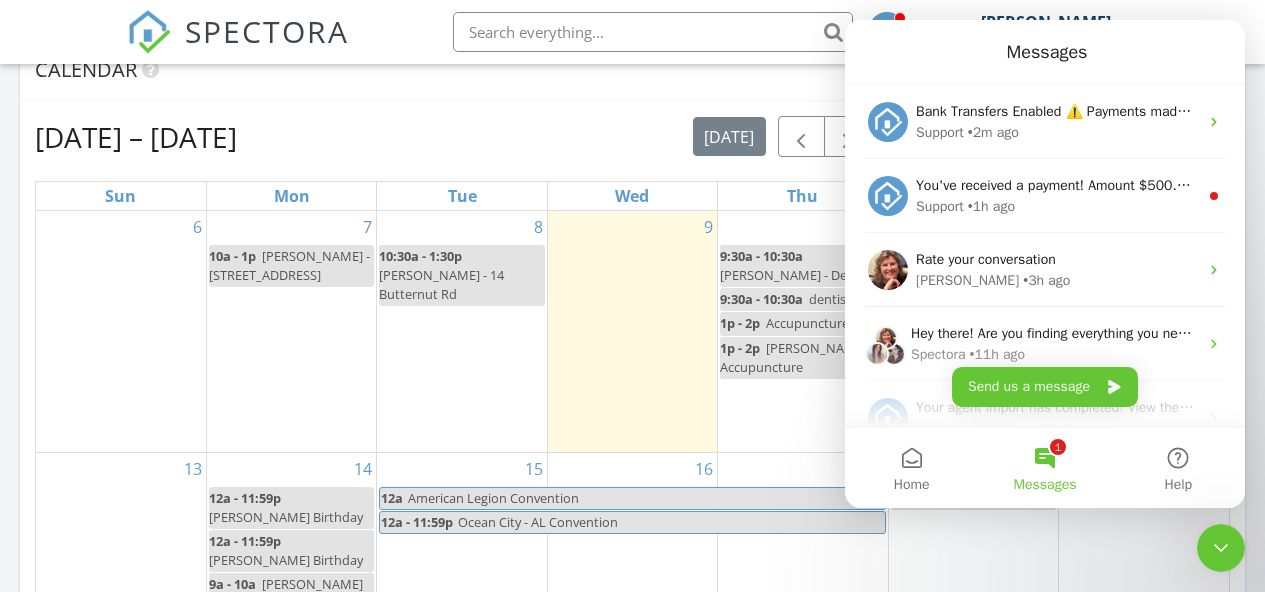 scroll, scrollTop: 0, scrollLeft: 0, axis: both 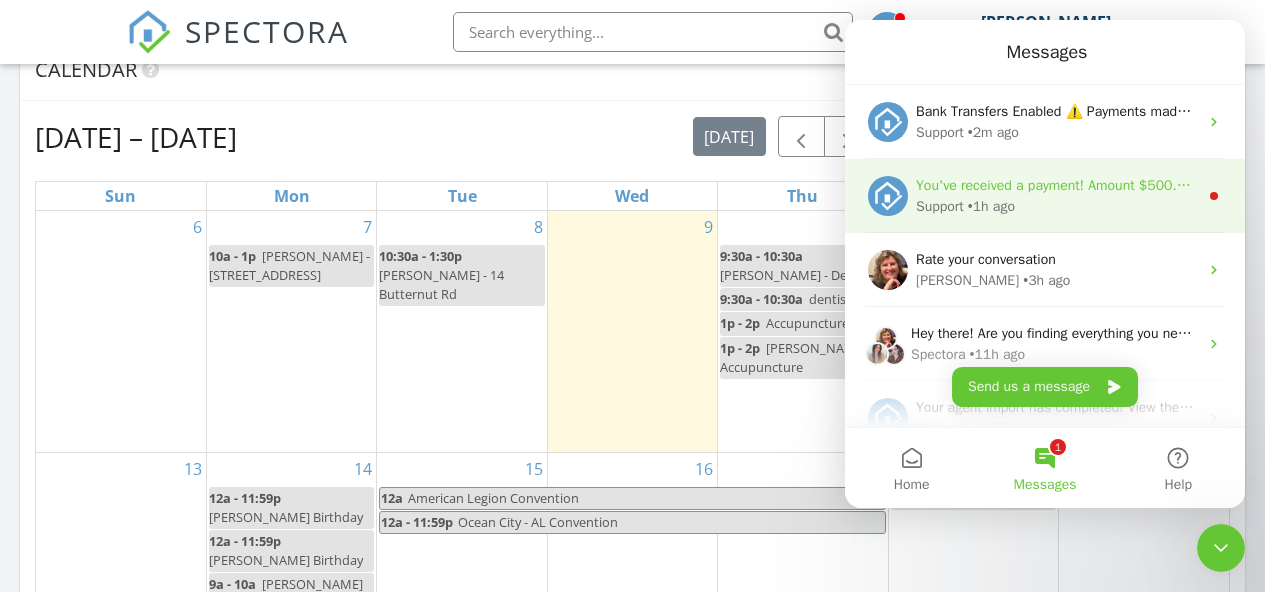 click on "You've received a payment!  Amount  $500.00  Fee  $0.00  Net  $500.00  Transaction #  pi_3Rj7ieK7snlDGpRF0HexZ8qY  Inspection  [STREET_ADDRESS] Payouts to your bank or debit card occur on a daily basis. Each payment usually takes two business days to process. You can view your pending payout amount here. If you have any questions reach out on our chat bubble at [DOMAIN_NAME]." at bounding box center [1057, 185] 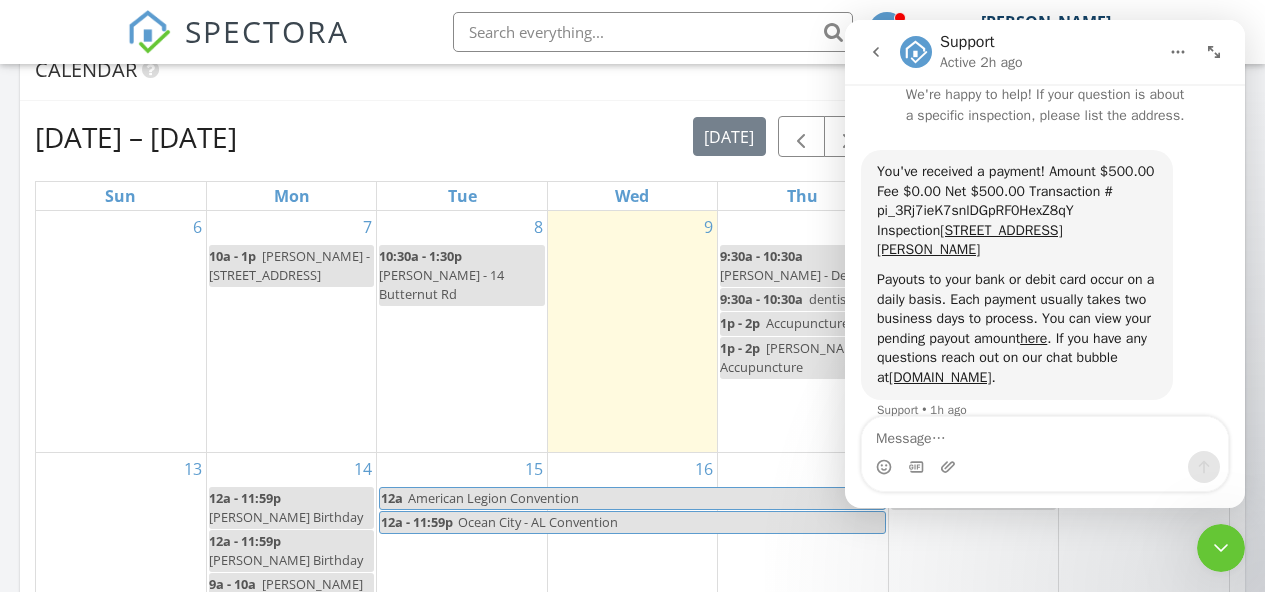 scroll, scrollTop: 41, scrollLeft: 0, axis: vertical 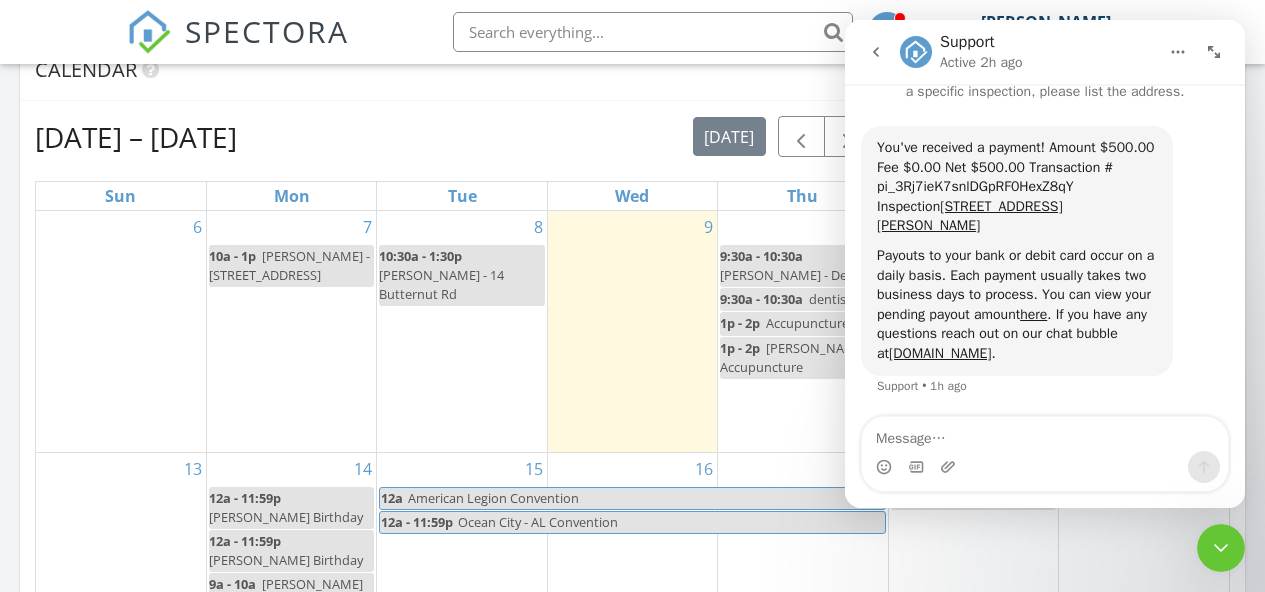 click 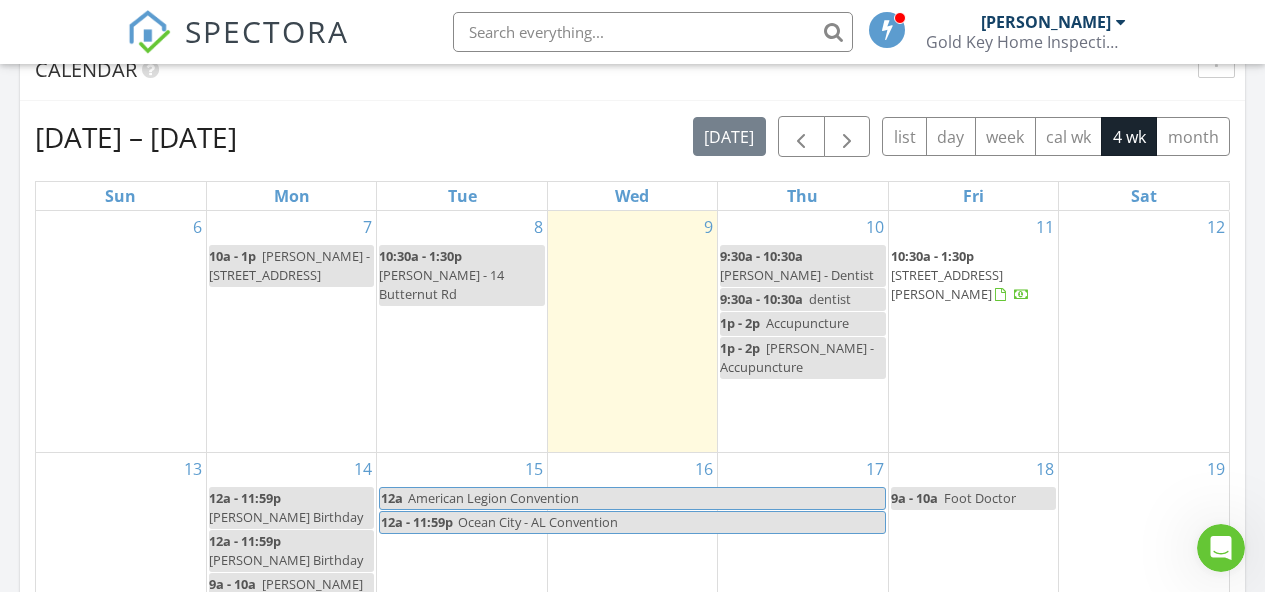 scroll, scrollTop: 0, scrollLeft: 0, axis: both 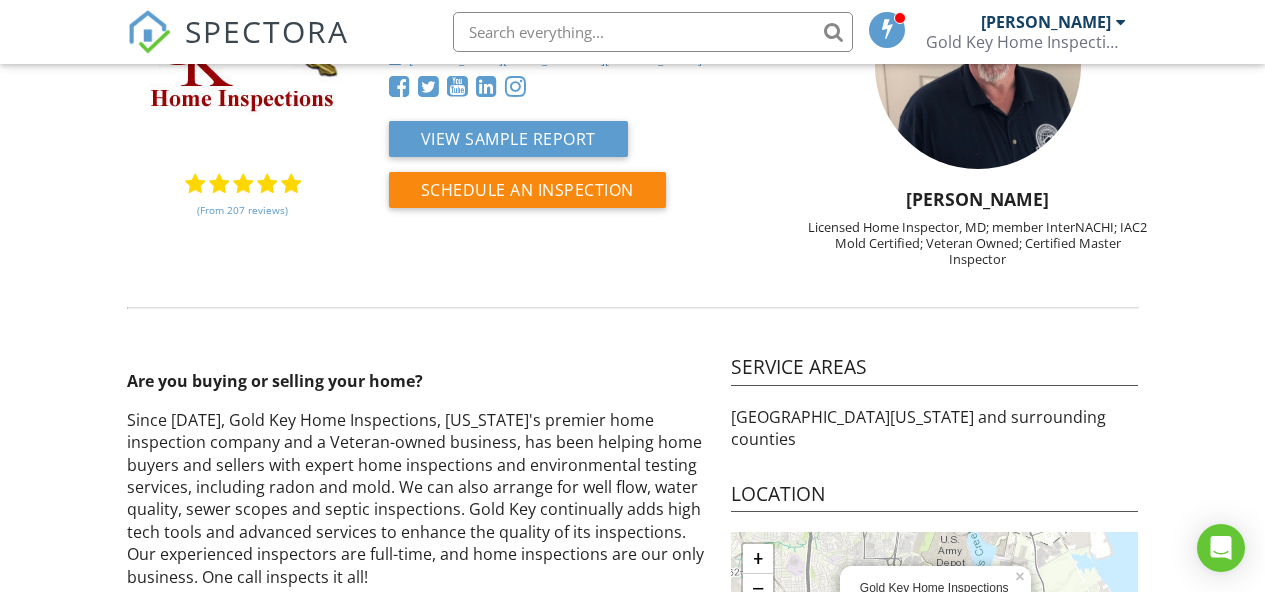 click on "(From 207 reviews)" at bounding box center [242, 210] 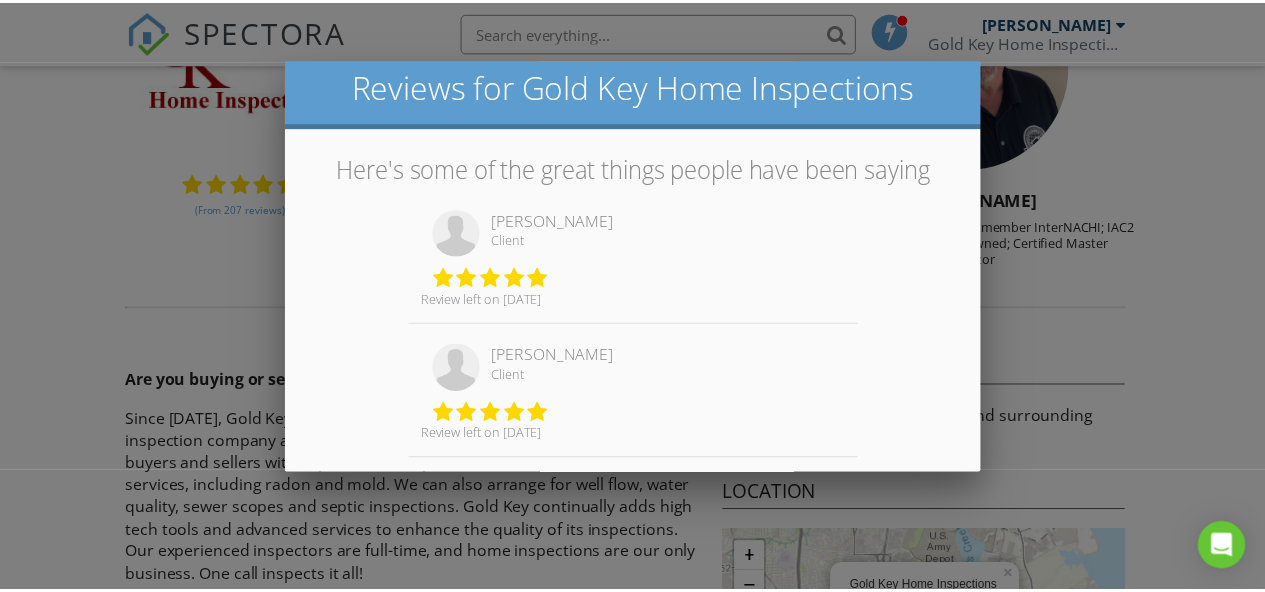 scroll, scrollTop: 0, scrollLeft: 0, axis: both 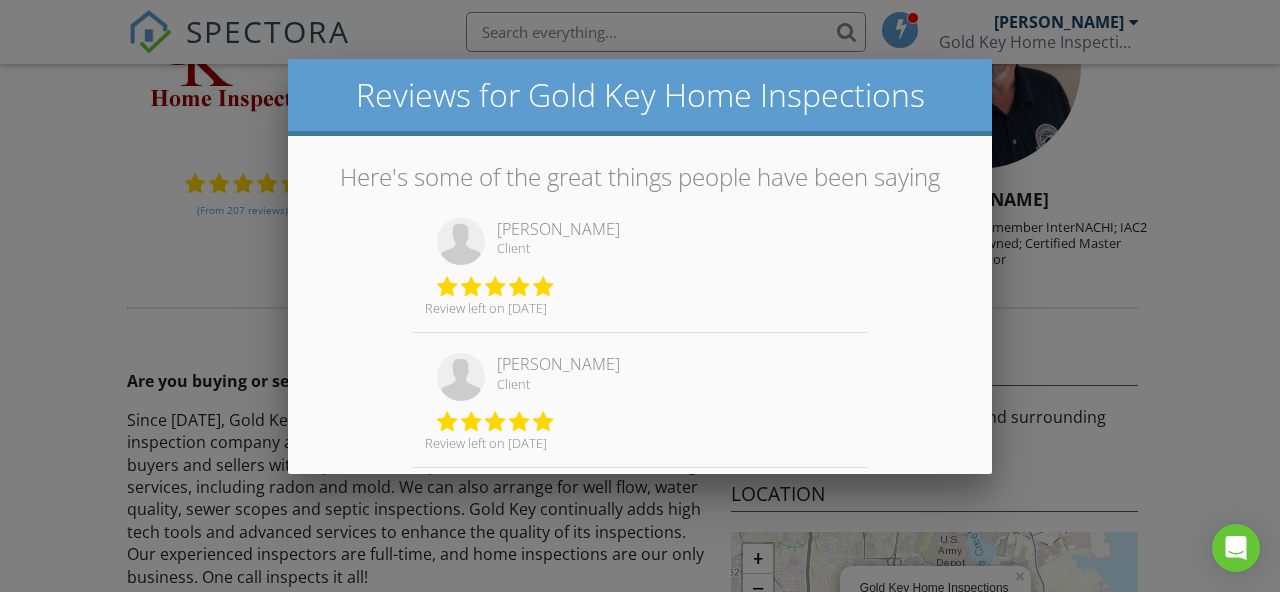 click at bounding box center [640, 270] 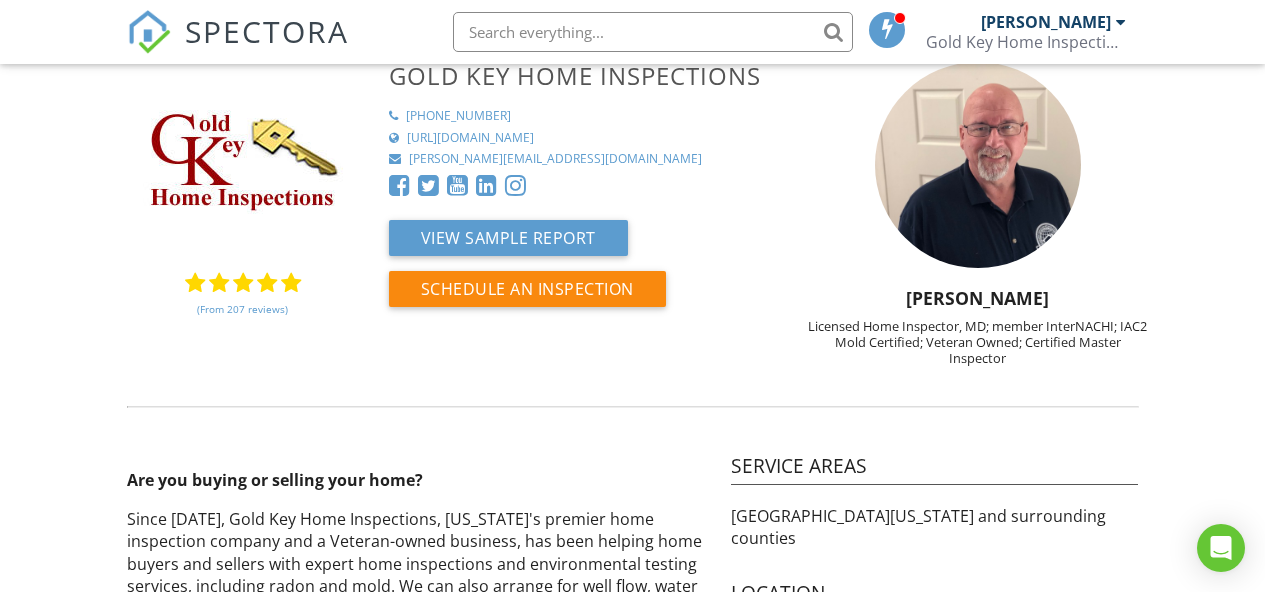 scroll, scrollTop: 0, scrollLeft: 0, axis: both 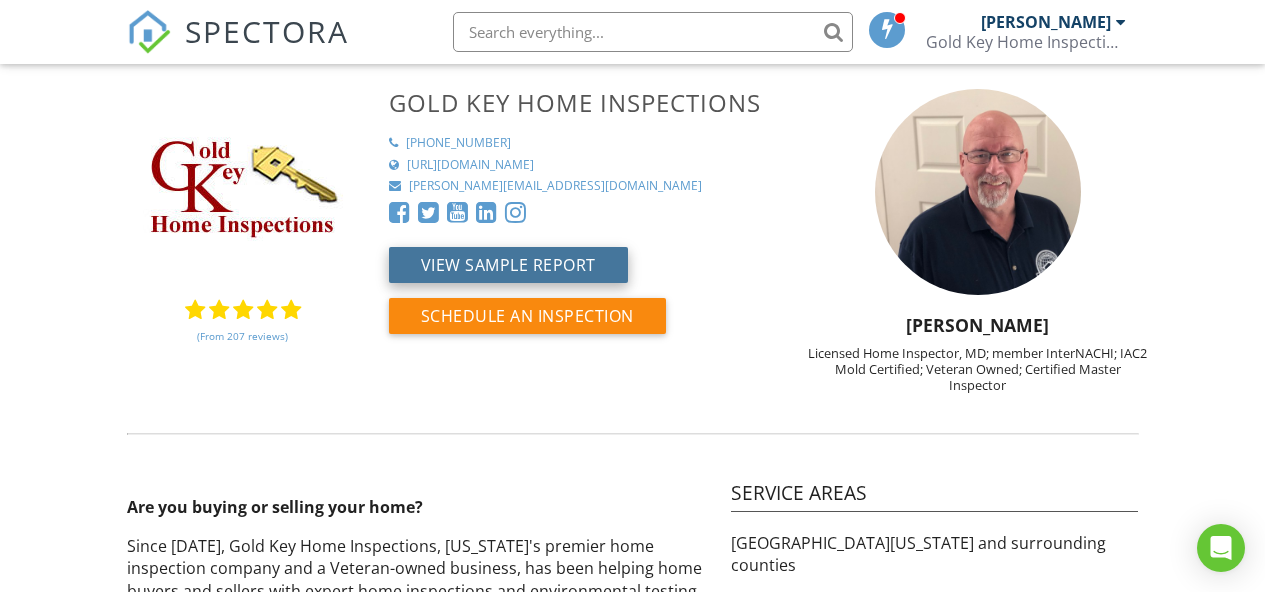 click on "View Sample Report" at bounding box center (508, 265) 